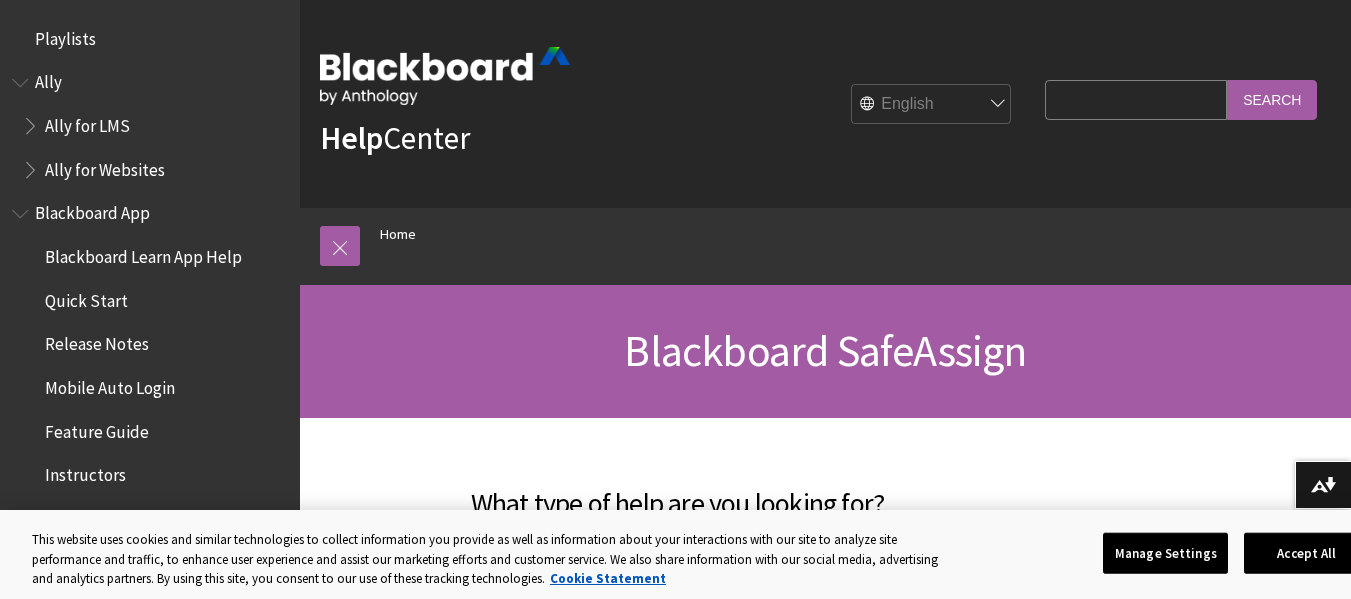 scroll, scrollTop: 0, scrollLeft: 0, axis: both 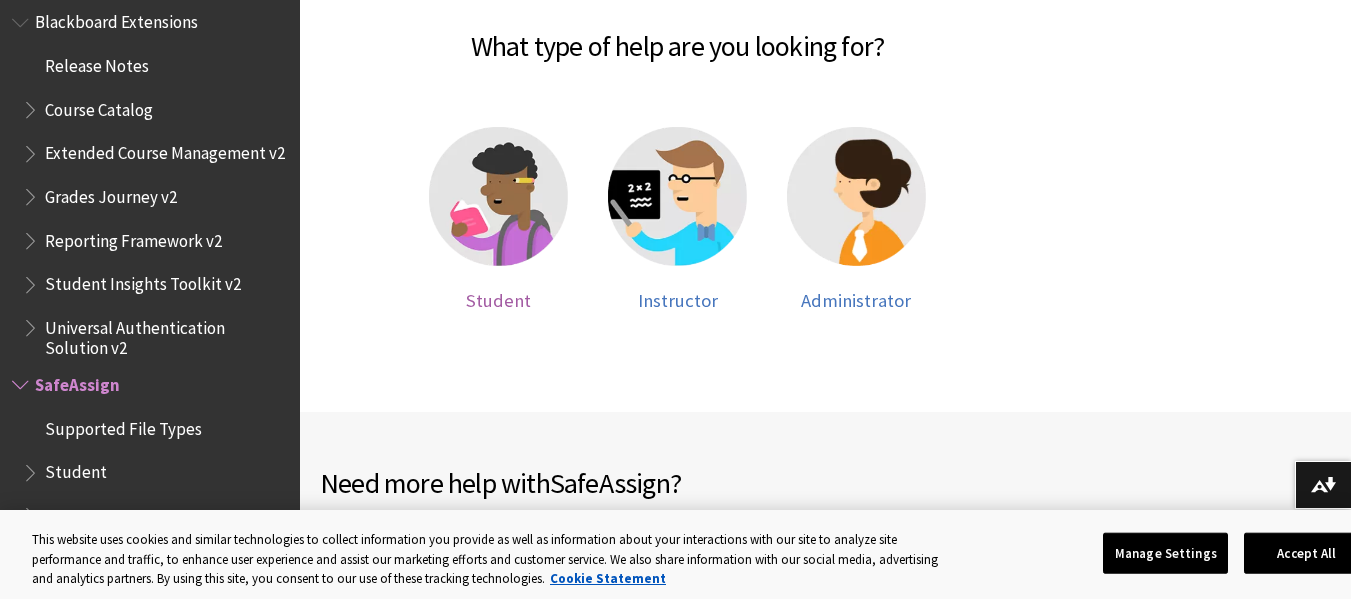 click on "Student" at bounding box center (498, 300) 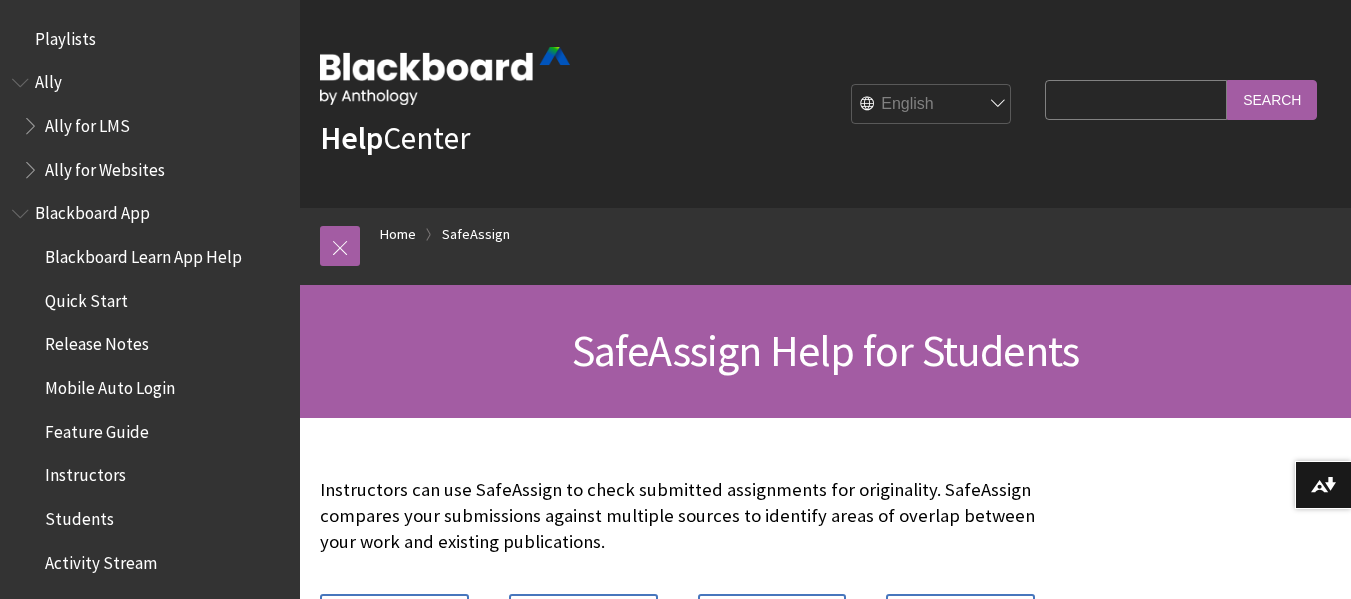 scroll, scrollTop: 0, scrollLeft: 0, axis: both 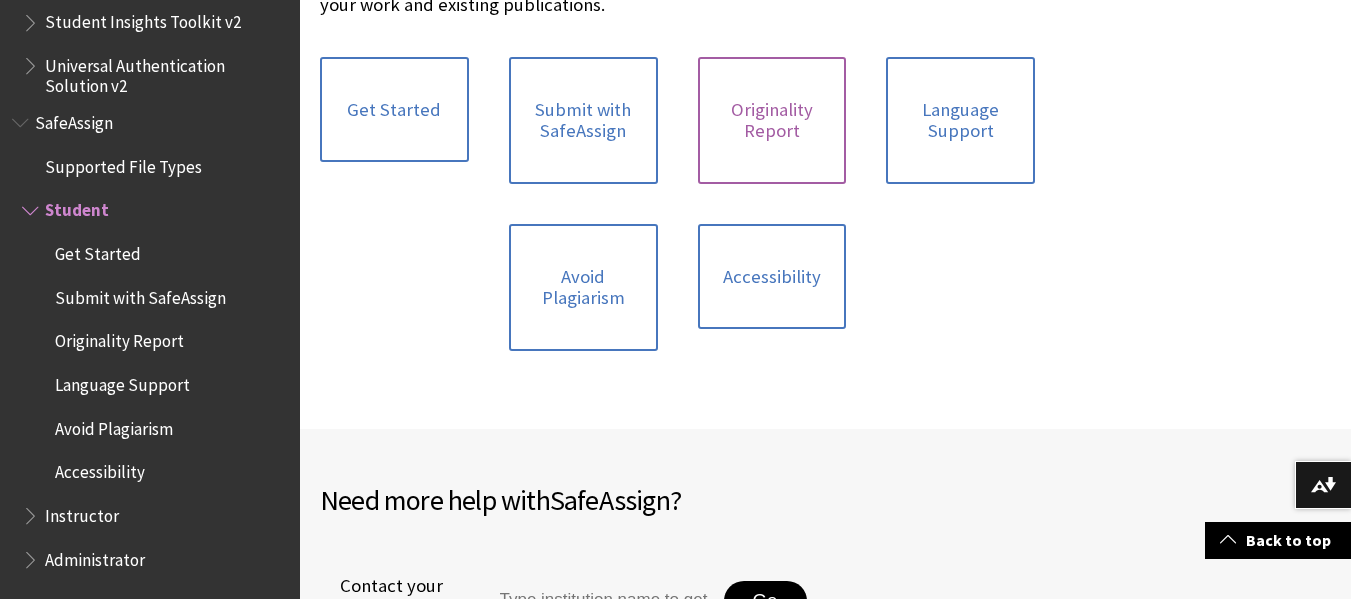 click on "Originality Report" at bounding box center (772, 120) 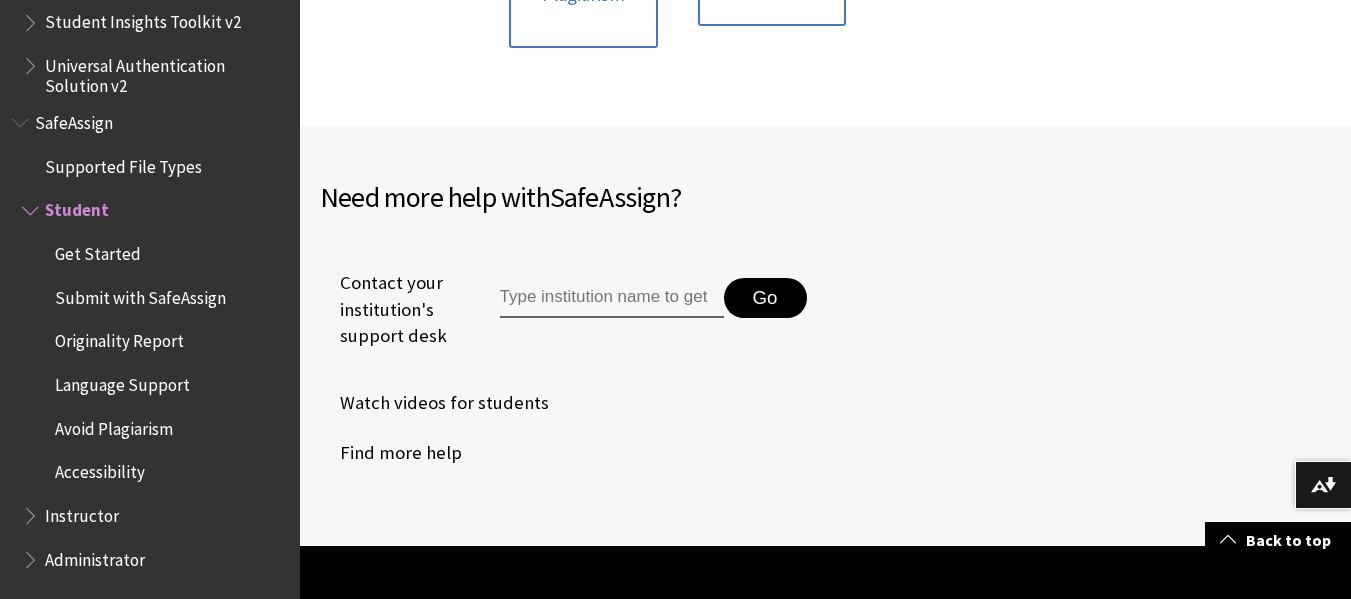 scroll, scrollTop: 866, scrollLeft: 0, axis: vertical 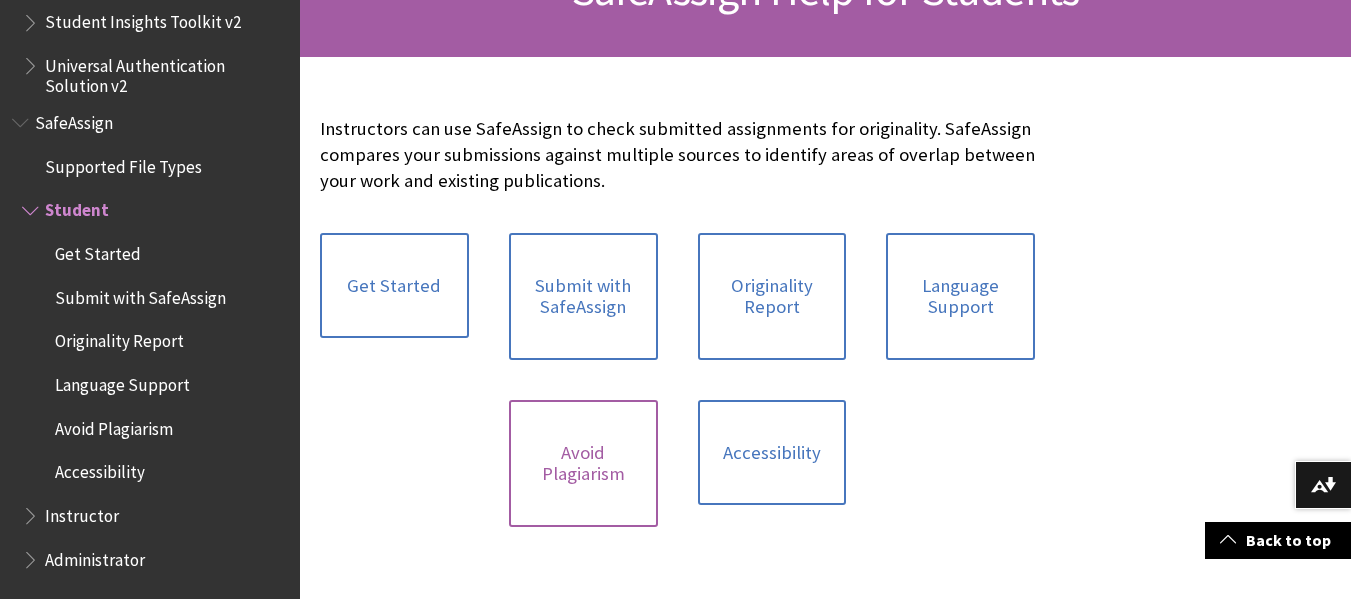click on "Avoid Plagiarism" at bounding box center [583, 463] 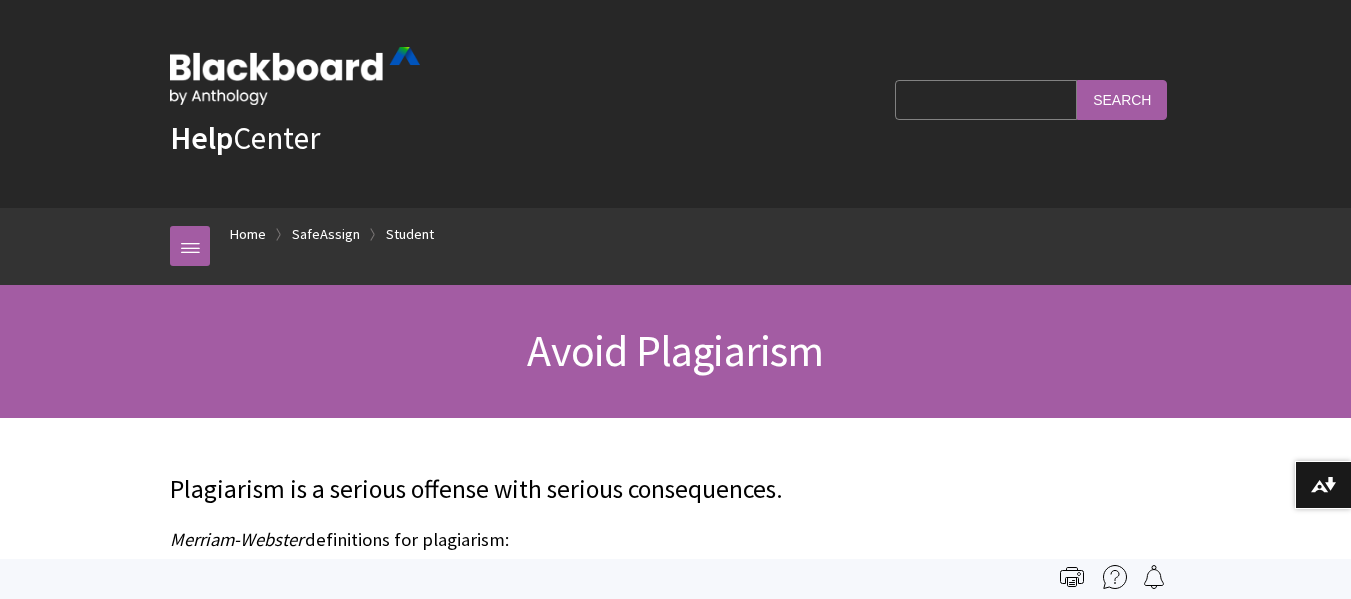 scroll, scrollTop: 0, scrollLeft: 0, axis: both 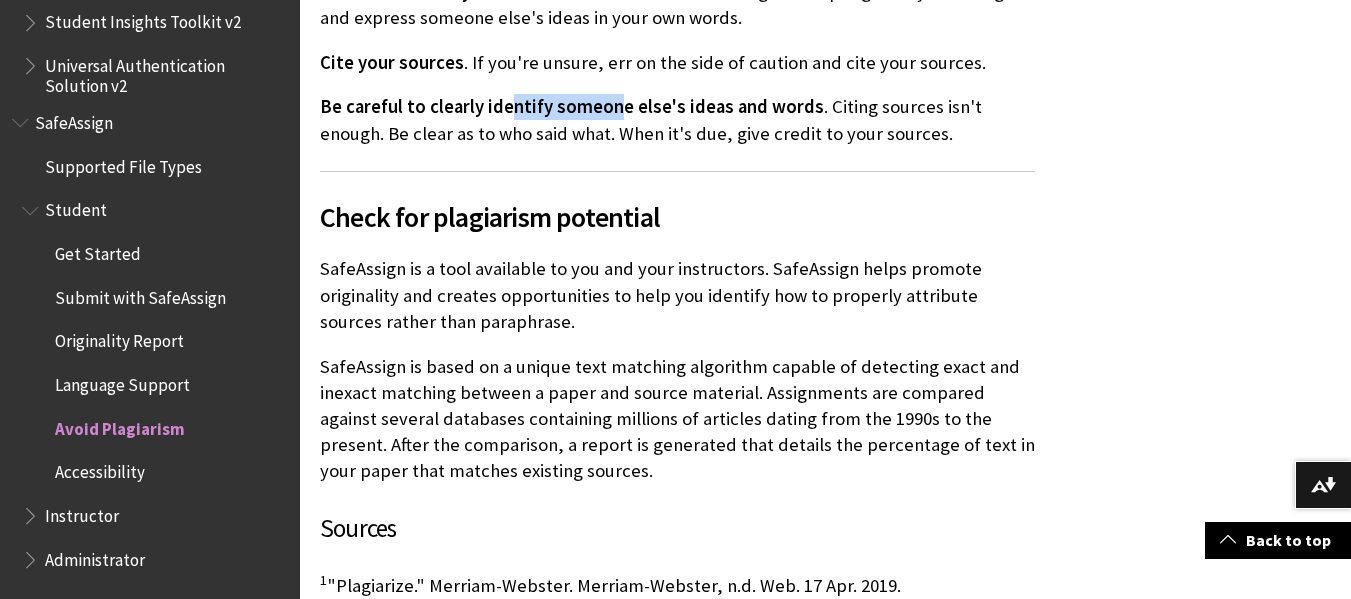 drag, startPoint x: 503, startPoint y: 55, endPoint x: 611, endPoint y: 60, distance: 108.11568 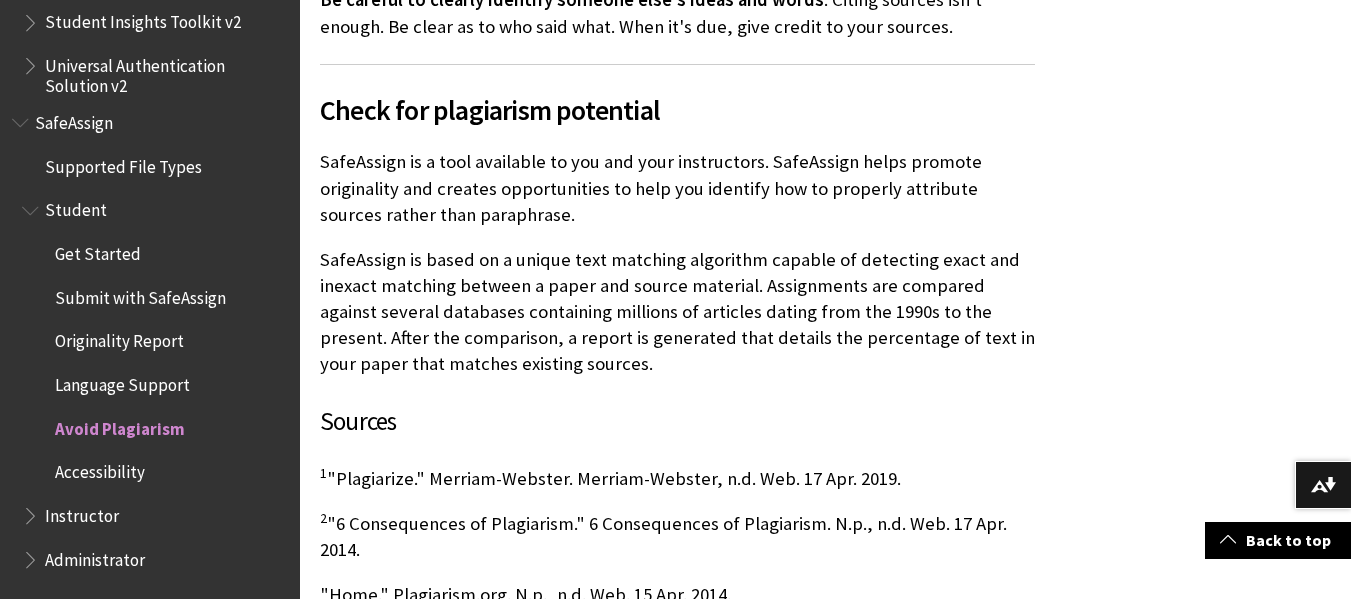 scroll, scrollTop: 1550, scrollLeft: 0, axis: vertical 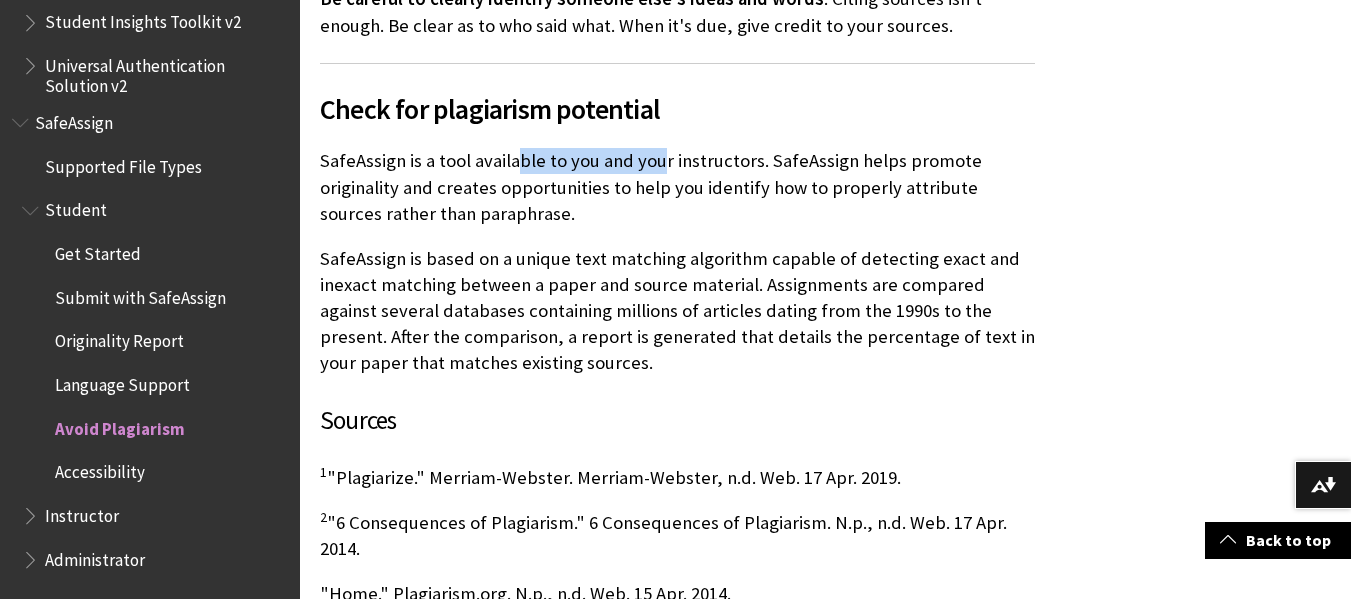 drag, startPoint x: 514, startPoint y: 107, endPoint x: 666, endPoint y: 116, distance: 152.26622 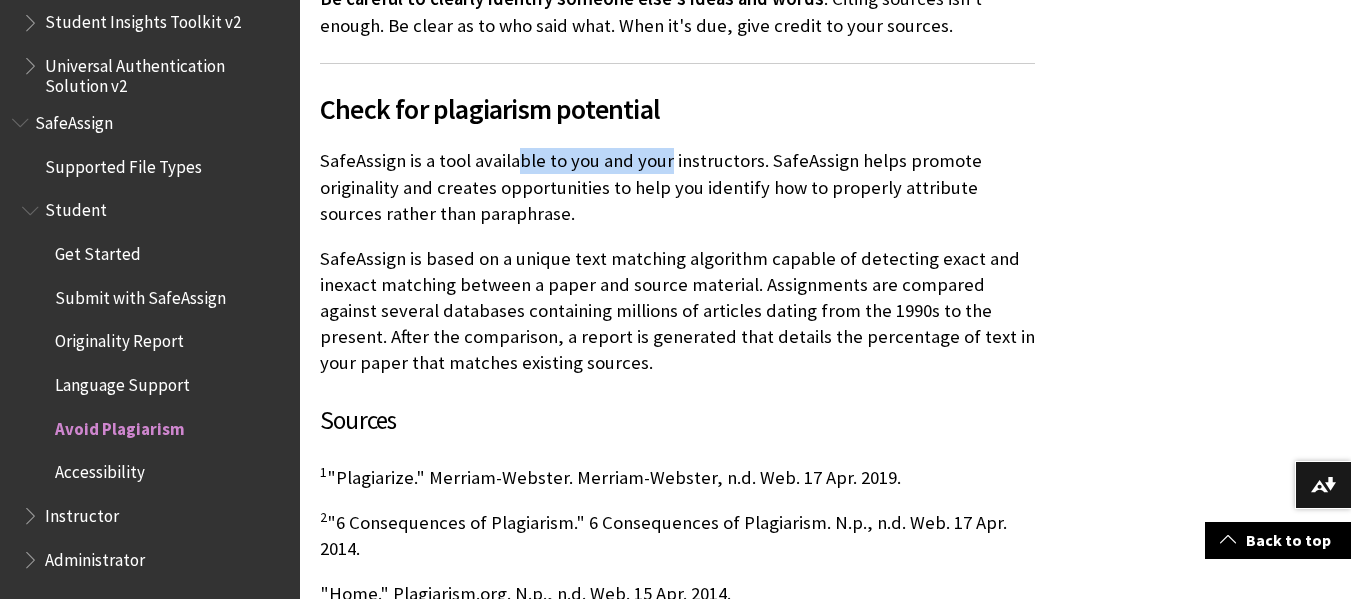 click on "SafeAssign is a tool available to you and your instructors. SafeAssign helps promote originality and creates opportunities to help you identify how to properly attribute sources rather than paraphrase." at bounding box center (677, 187) 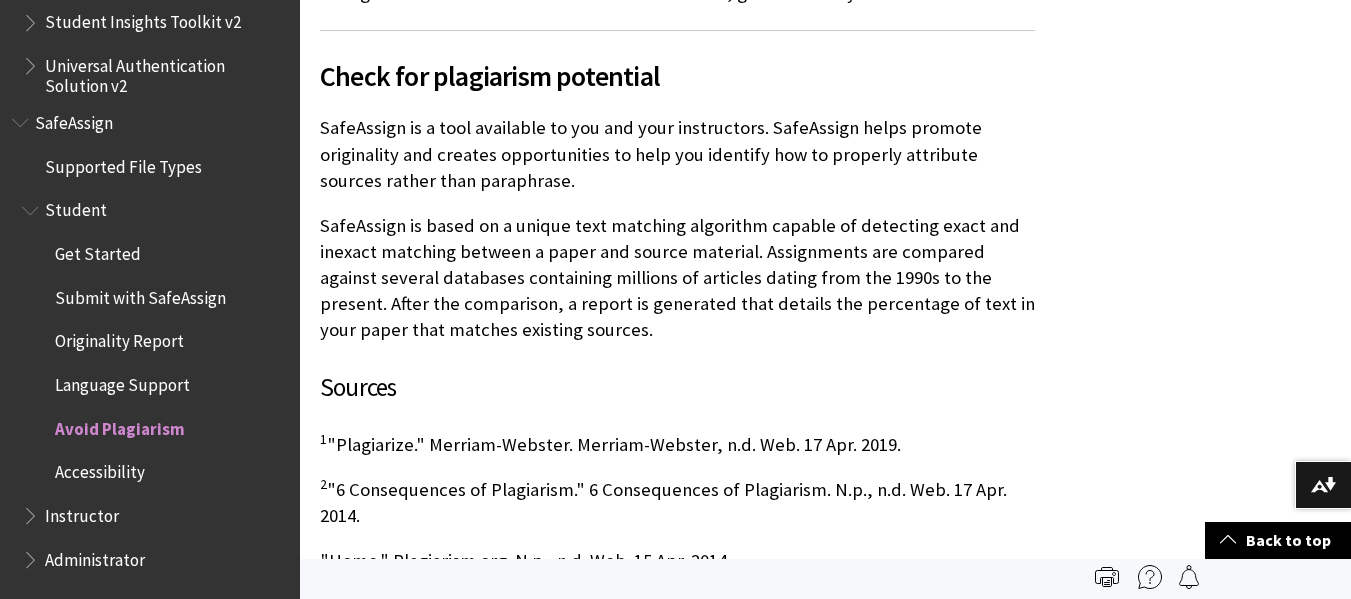 scroll, scrollTop: 1579, scrollLeft: 0, axis: vertical 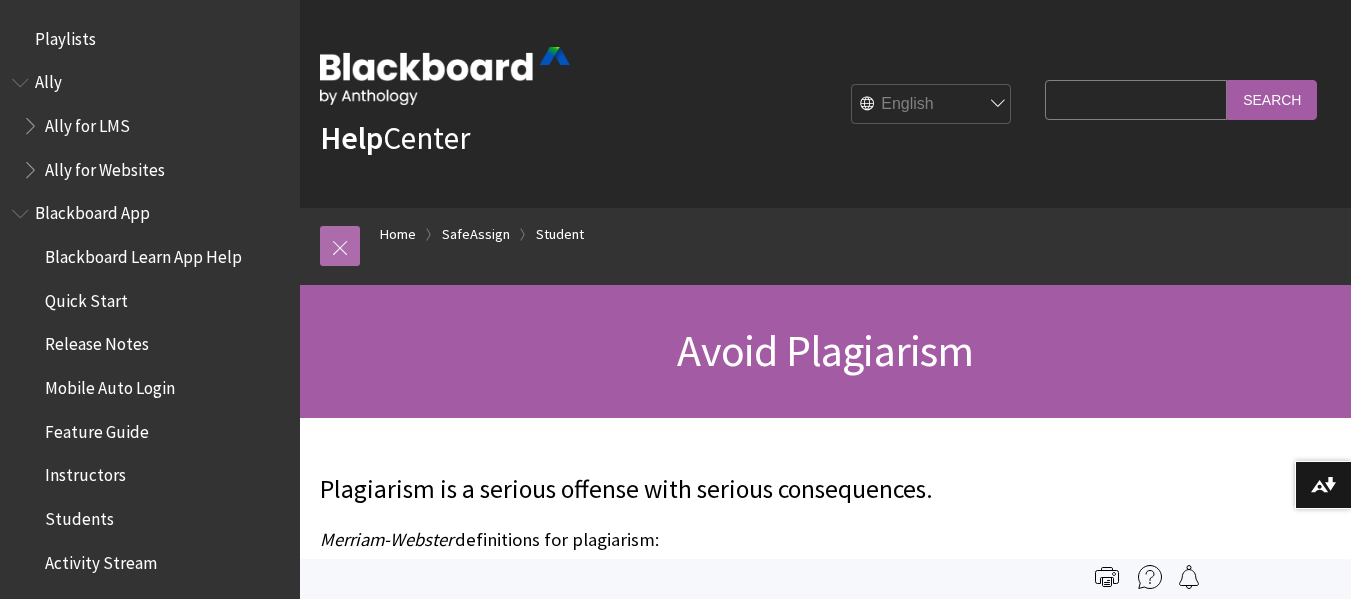 click at bounding box center [340, 246] 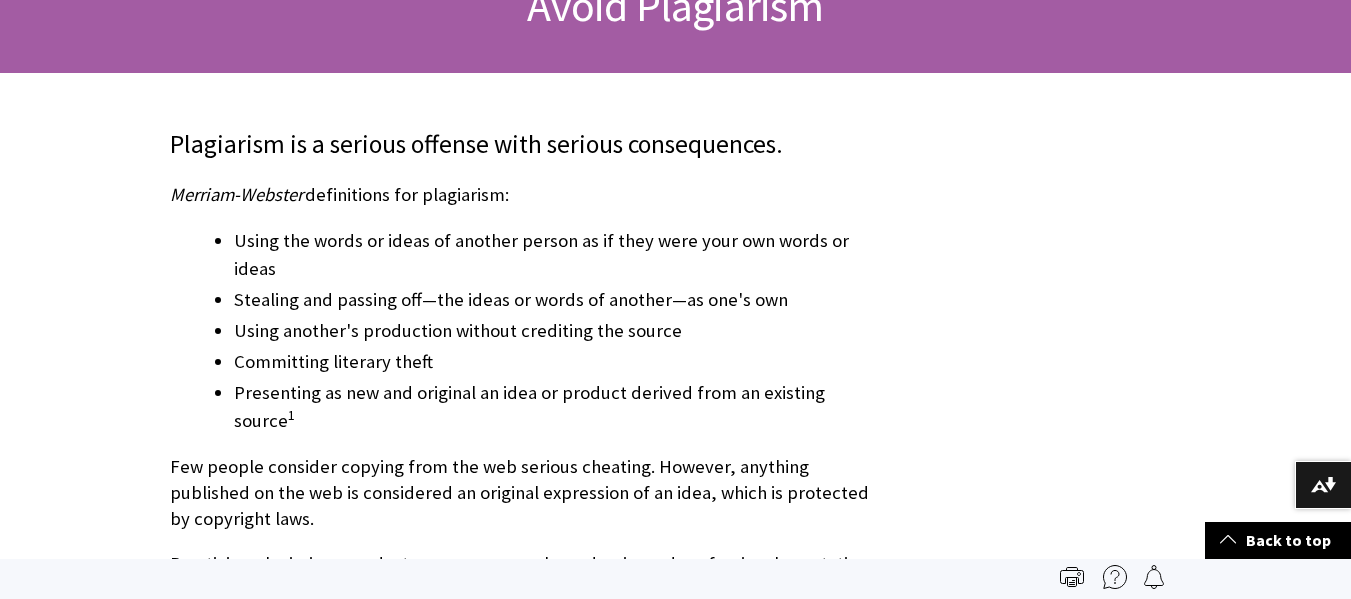 scroll, scrollTop: 173, scrollLeft: 0, axis: vertical 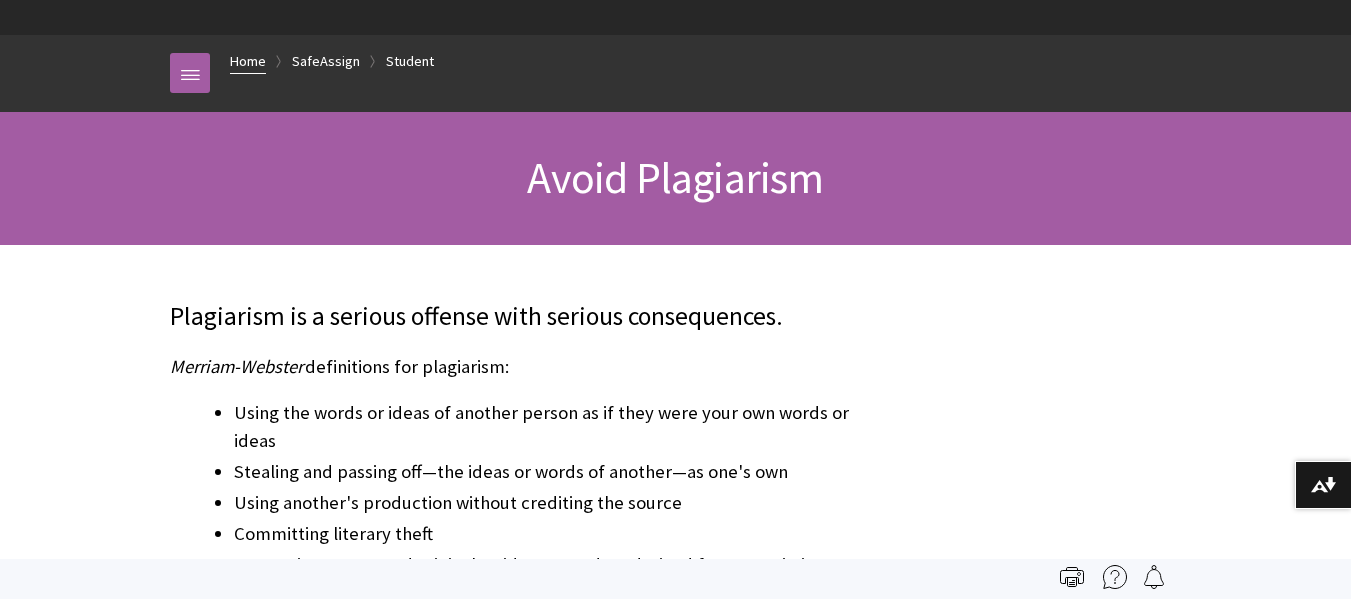 click on "Home" at bounding box center [248, 61] 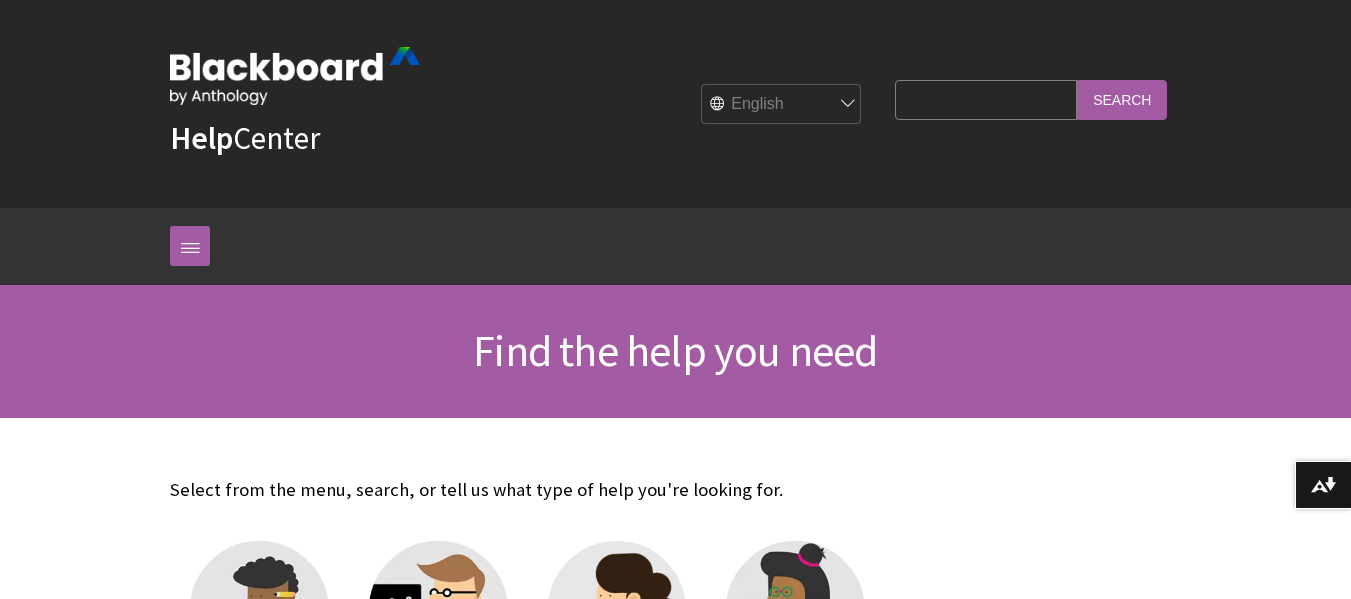 scroll, scrollTop: 492, scrollLeft: 0, axis: vertical 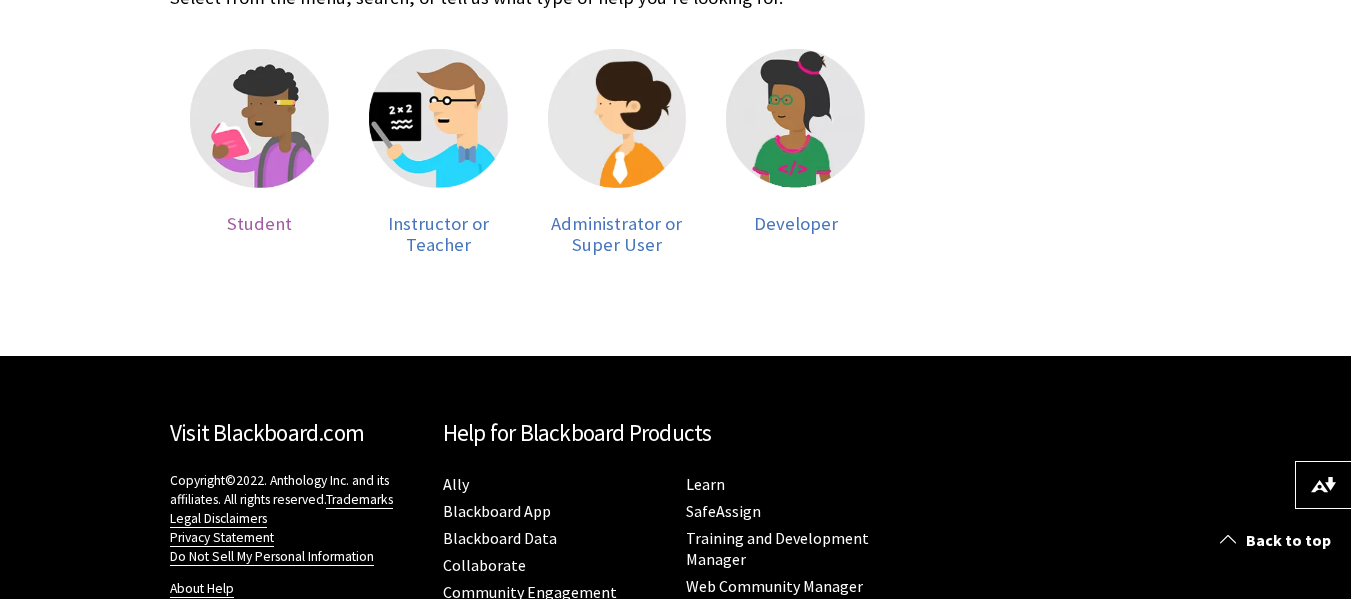 click on "Student" at bounding box center [259, 223] 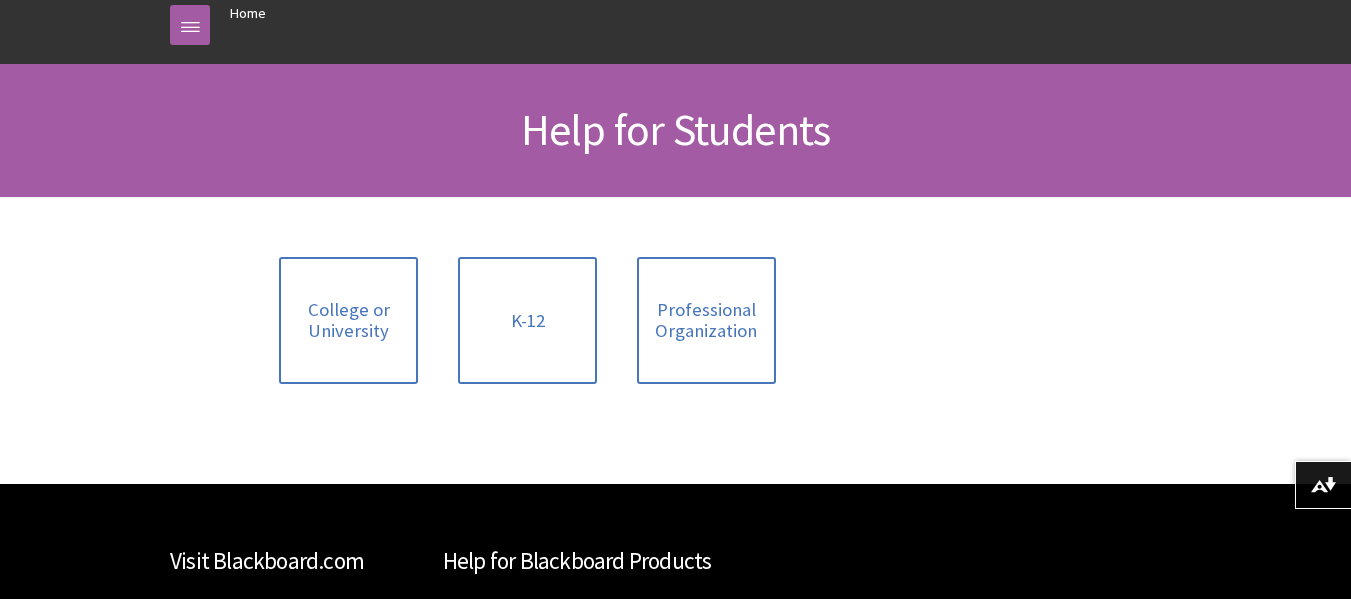 scroll, scrollTop: 222, scrollLeft: 0, axis: vertical 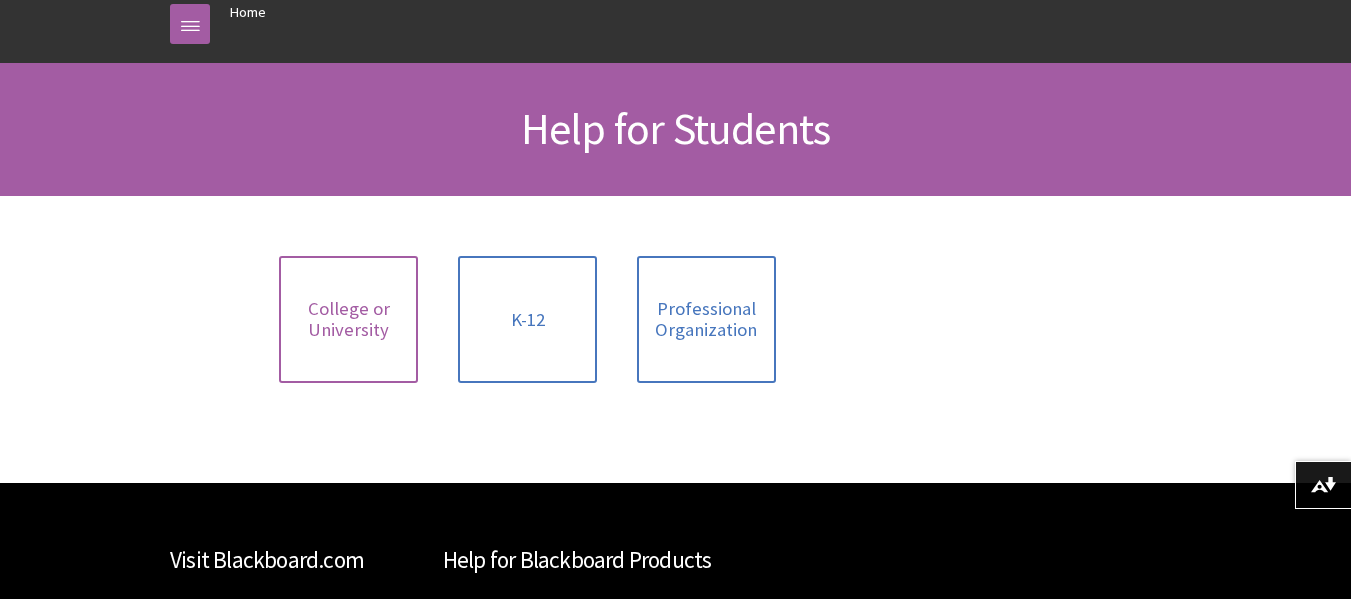 click on "College or University" at bounding box center (348, 319) 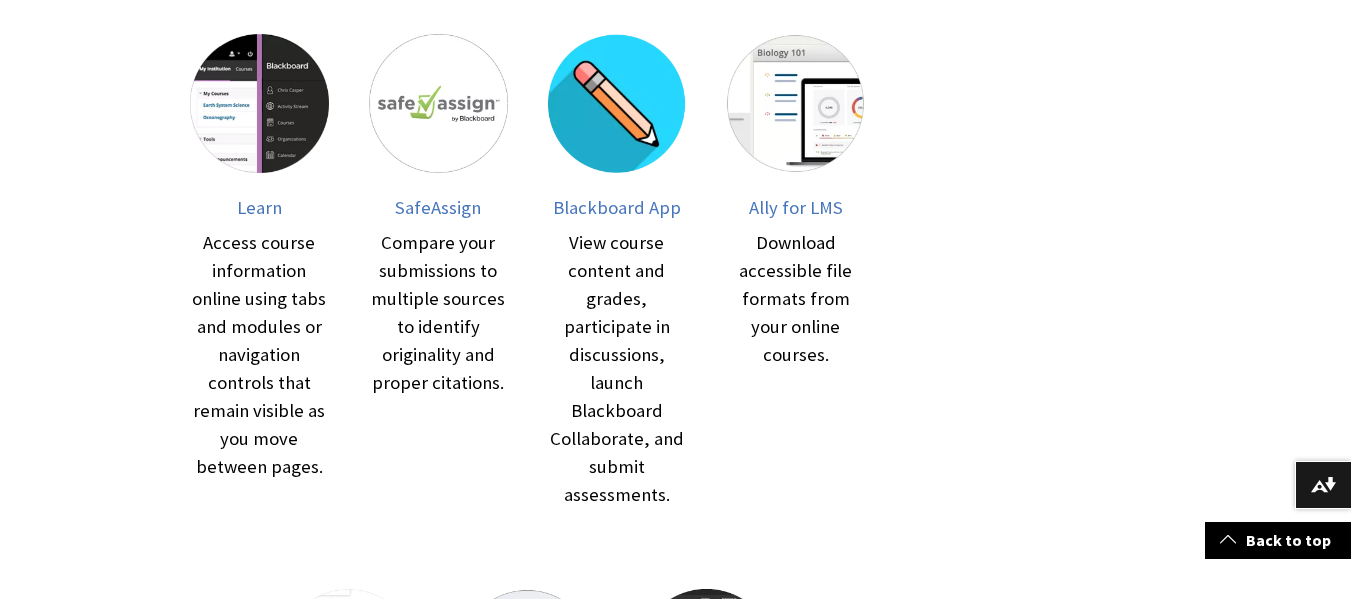 scroll, scrollTop: 445, scrollLeft: 0, axis: vertical 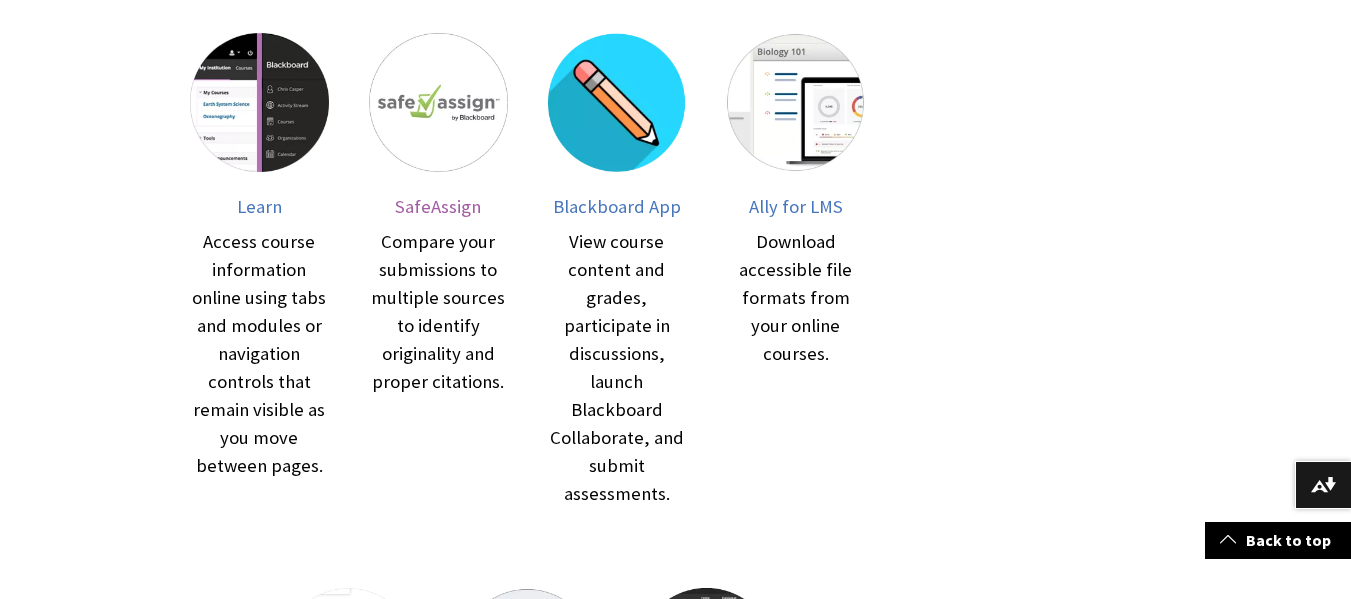 click on "SafeAssign" at bounding box center [438, 206] 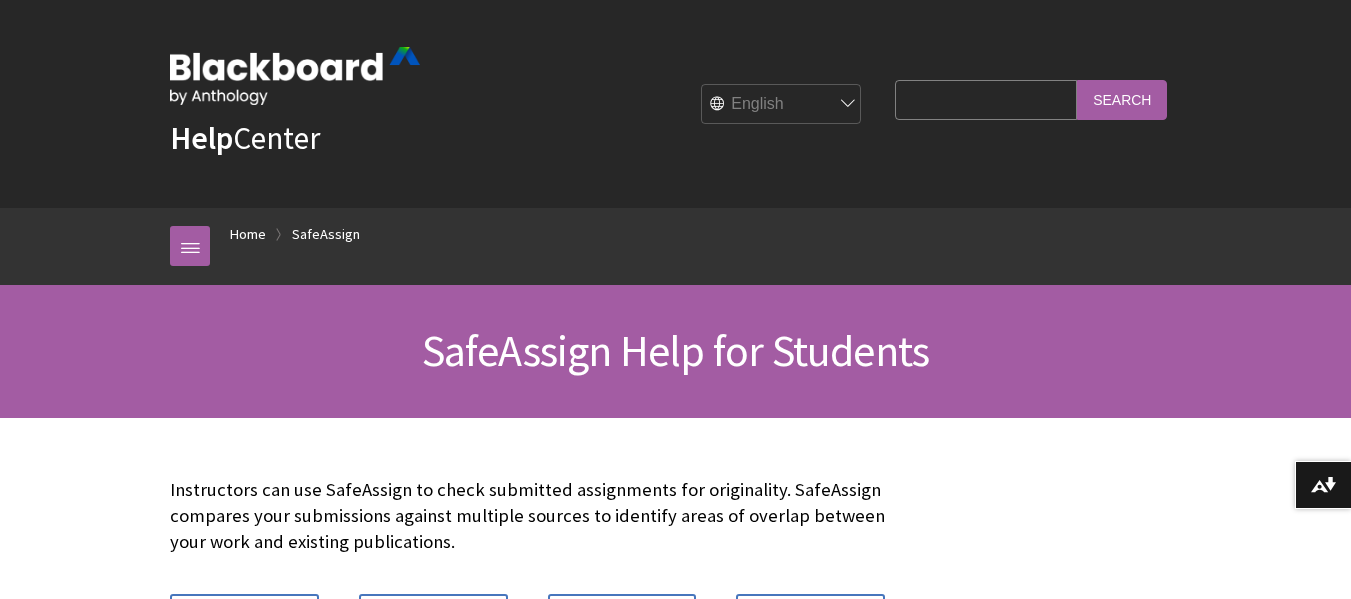 scroll, scrollTop: 0, scrollLeft: 0, axis: both 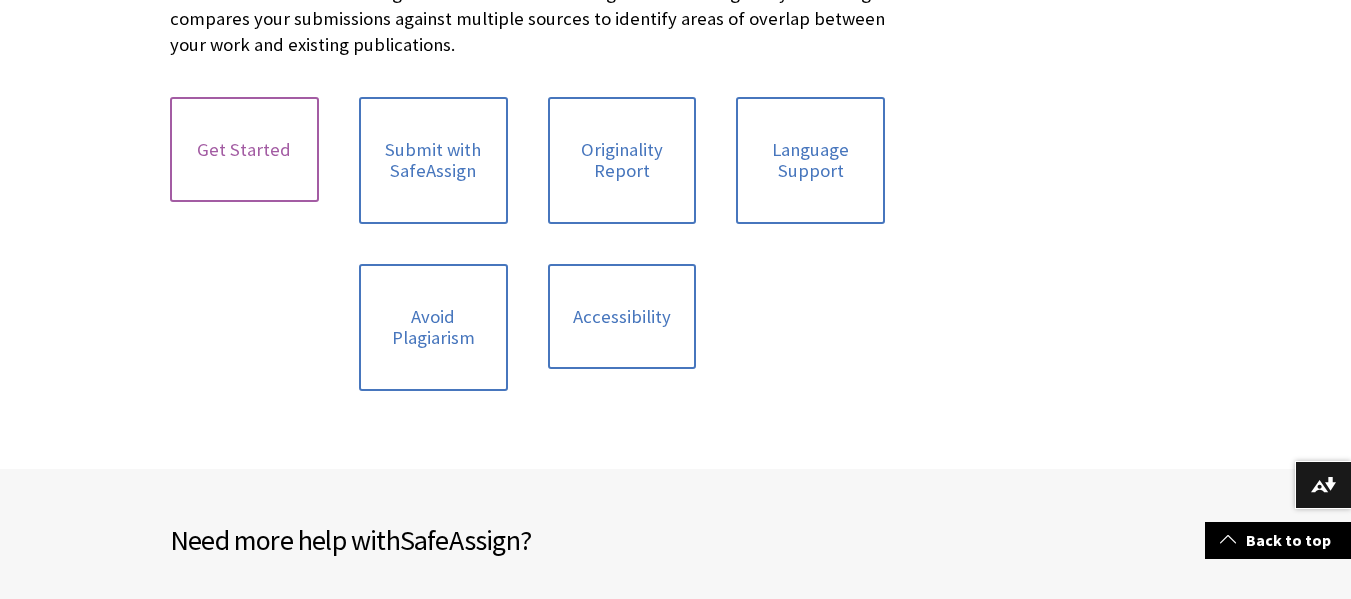 click on "Get Started" at bounding box center (244, 150) 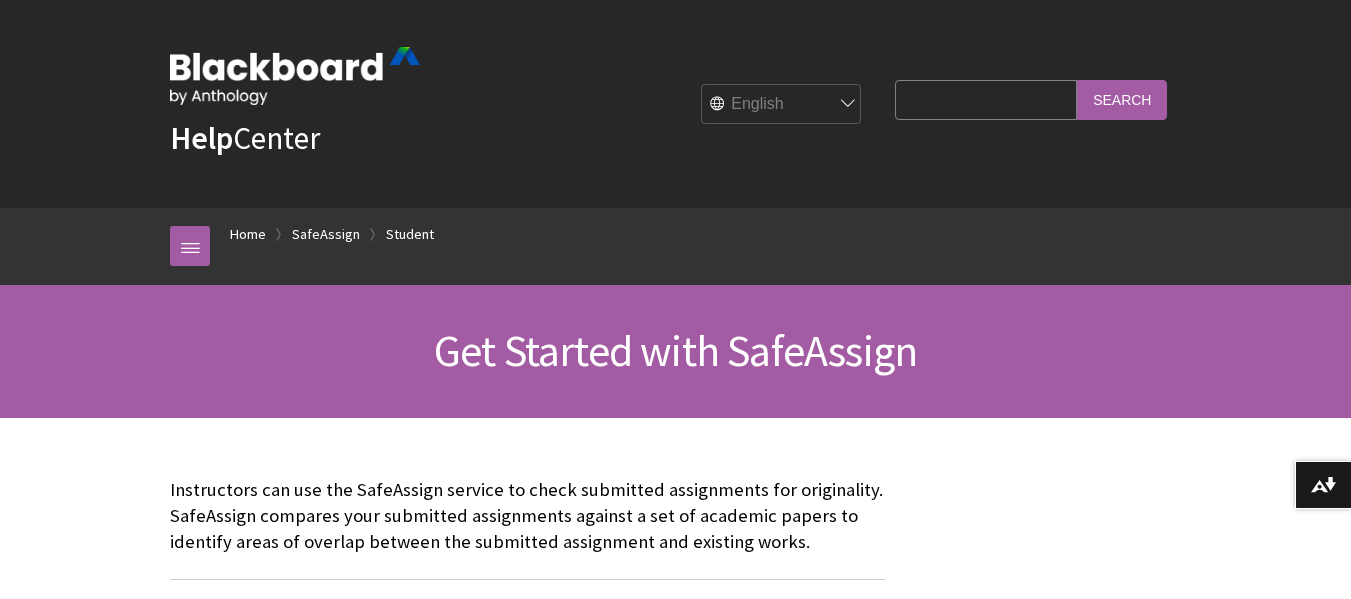 scroll, scrollTop: 421, scrollLeft: 0, axis: vertical 